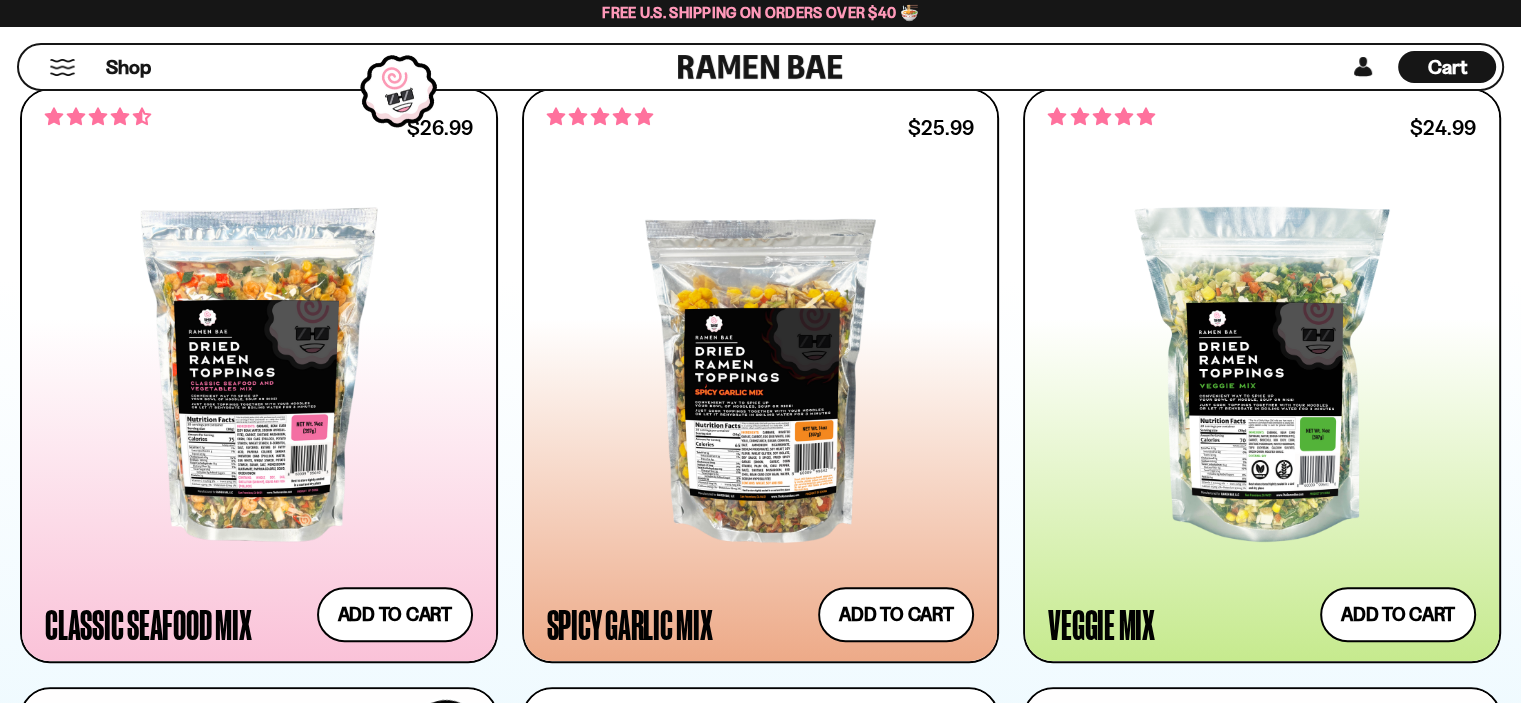 scroll, scrollTop: 996, scrollLeft: 0, axis: vertical 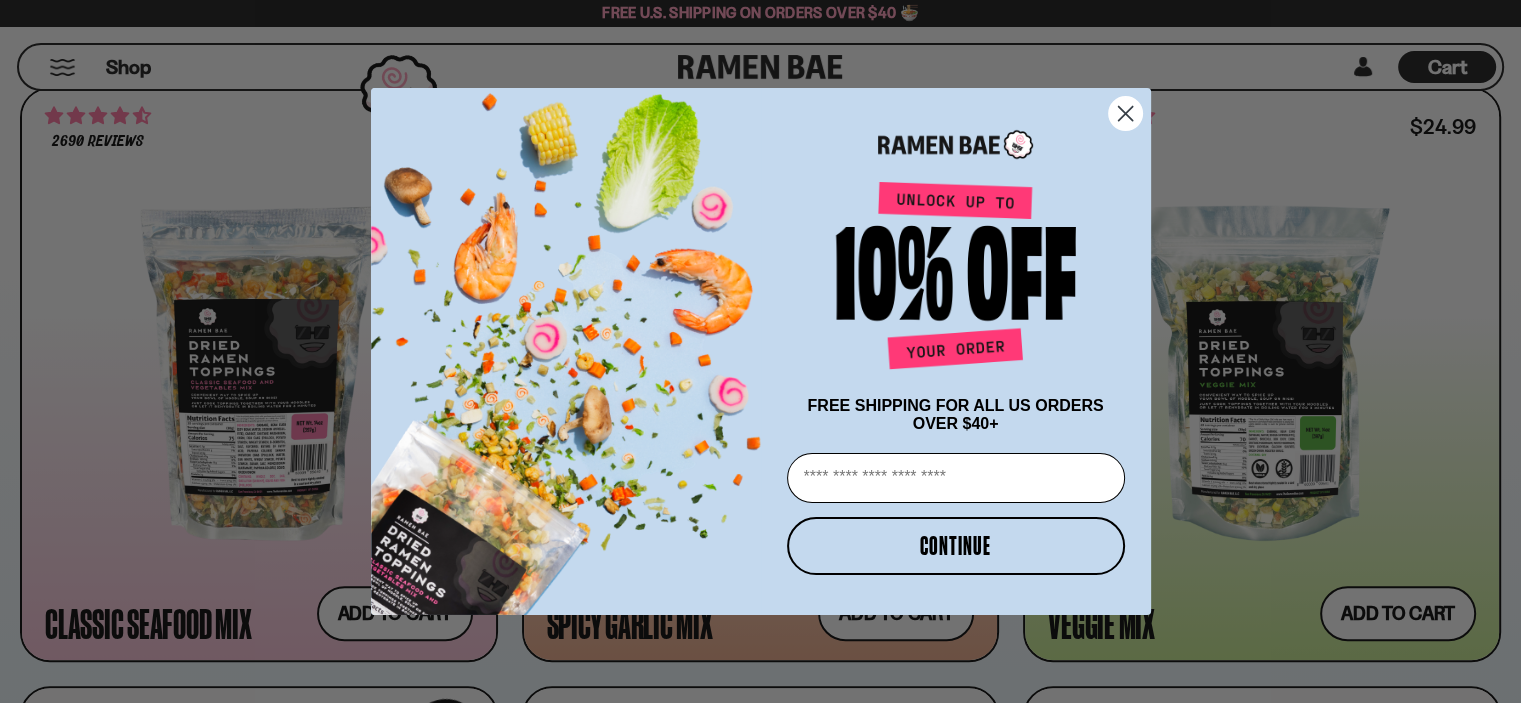 click 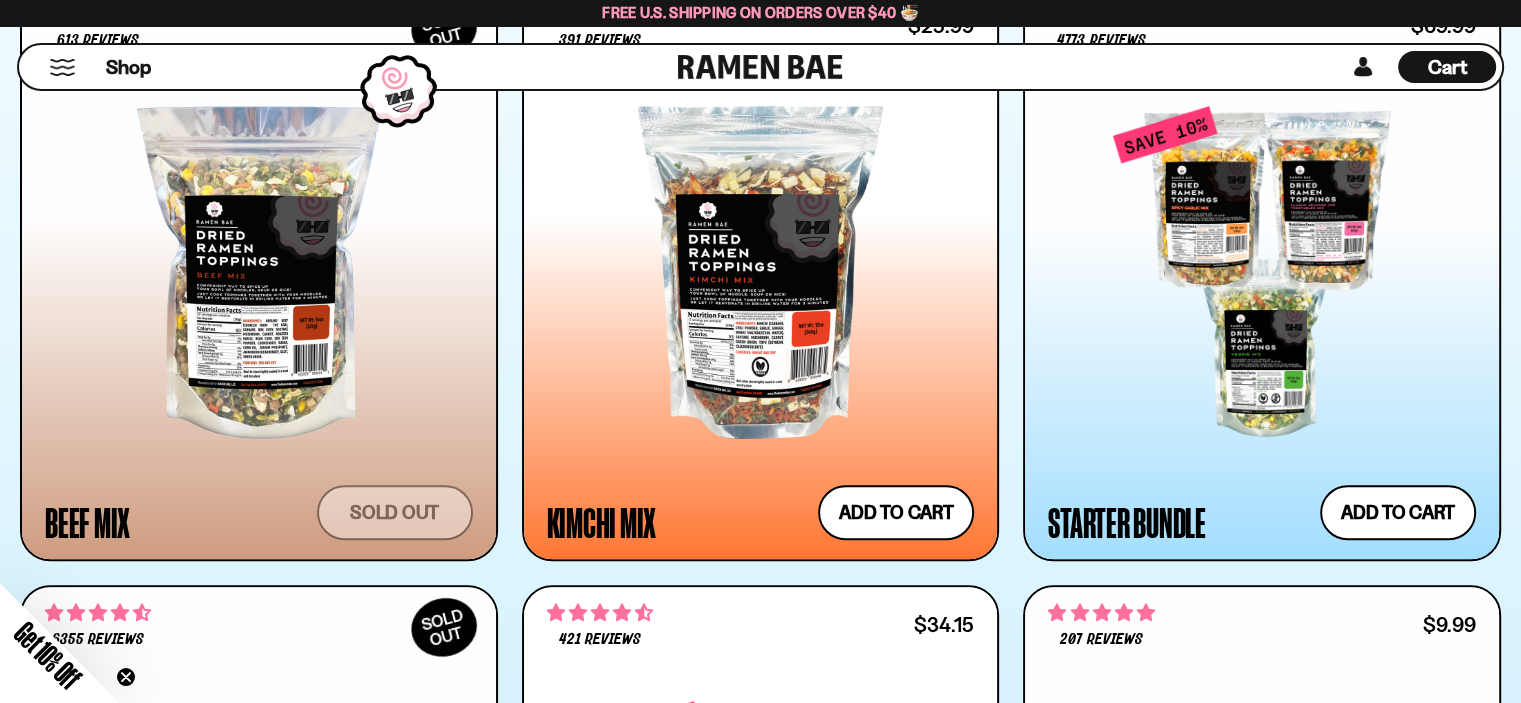 scroll, scrollTop: 1664, scrollLeft: 0, axis: vertical 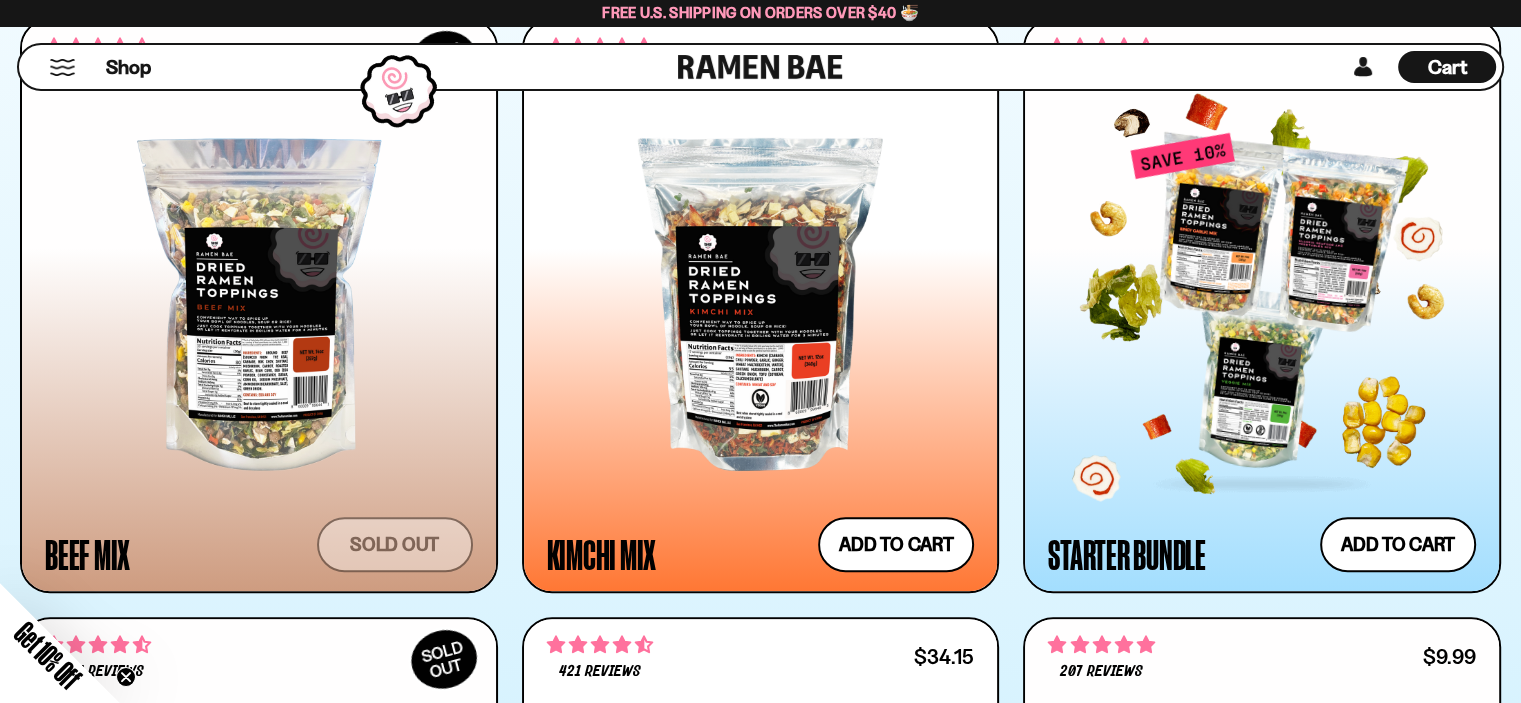 click at bounding box center (1262, 304) 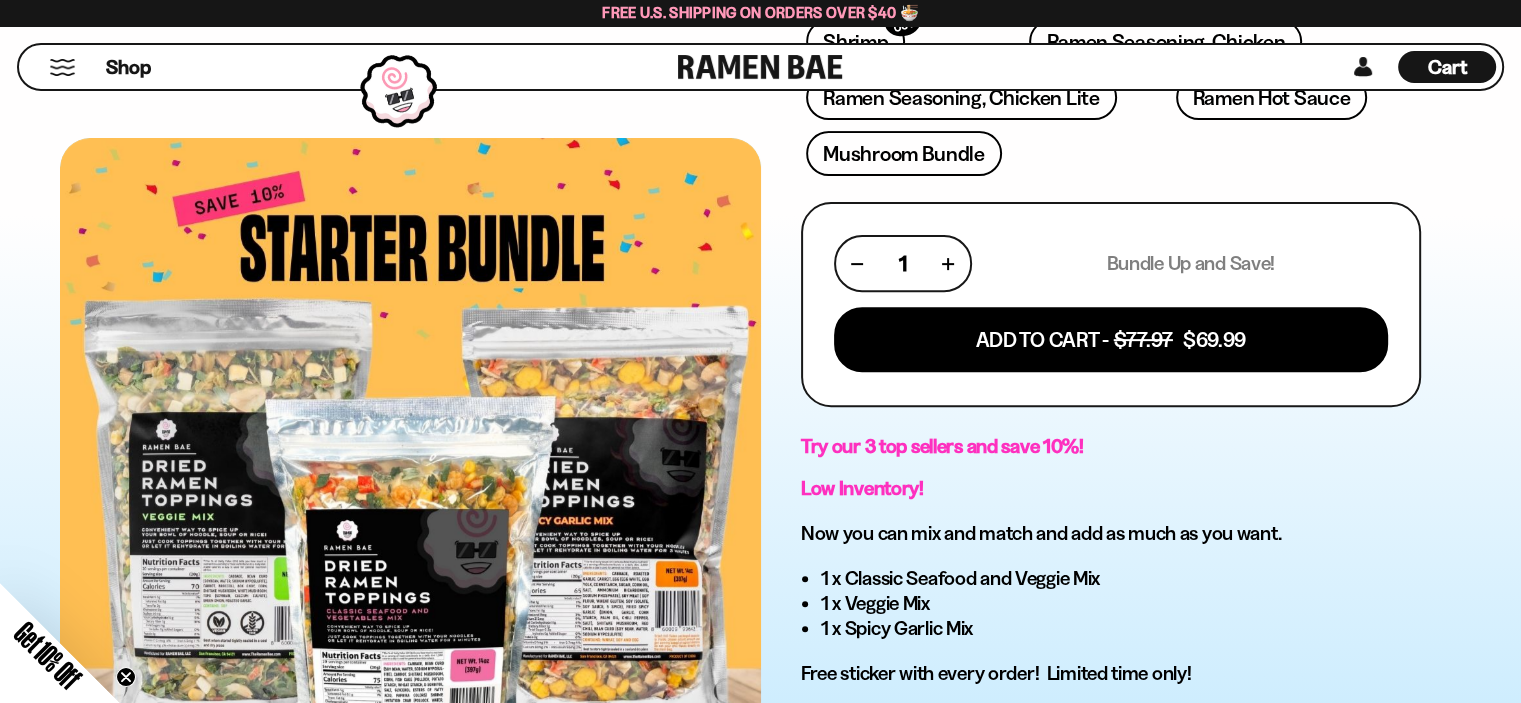 scroll, scrollTop: 702, scrollLeft: 0, axis: vertical 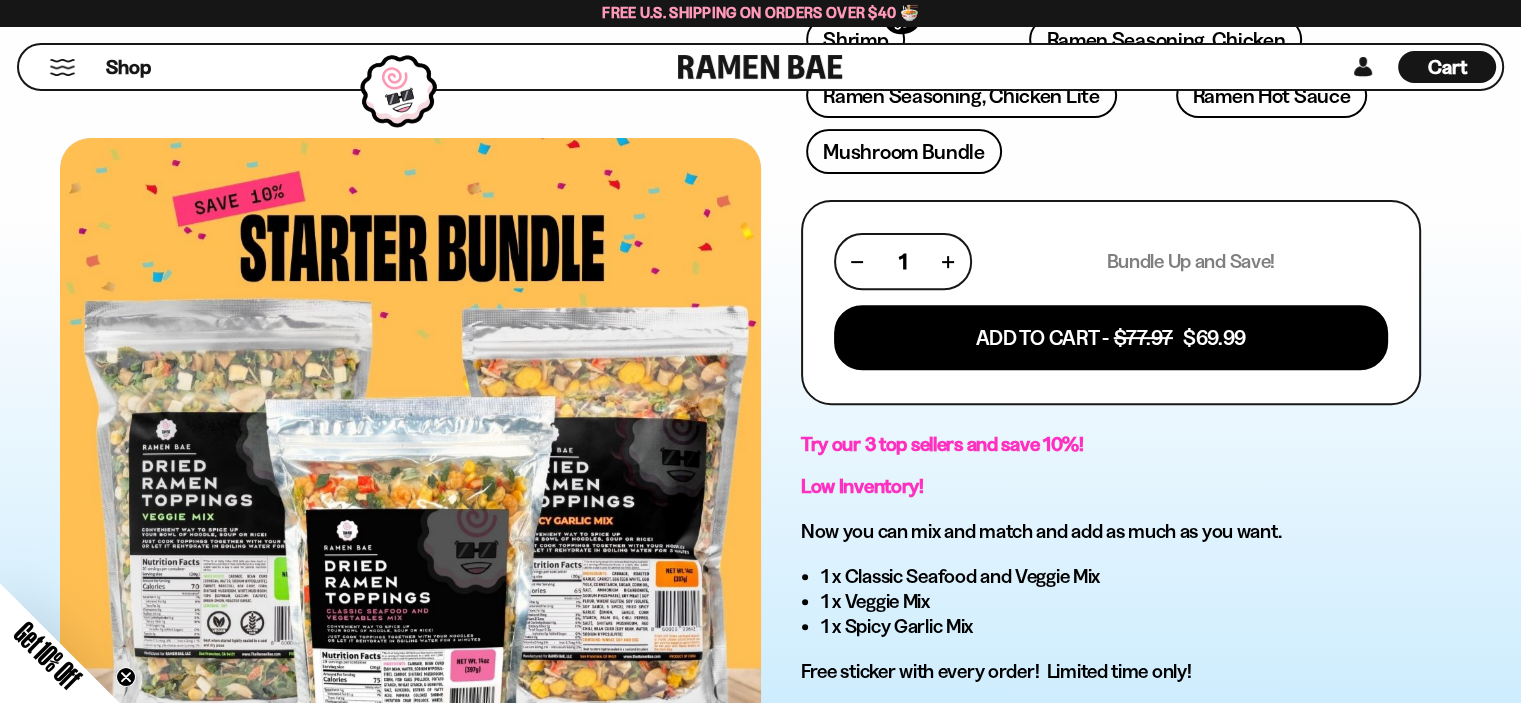 click at bounding box center (410, 479) 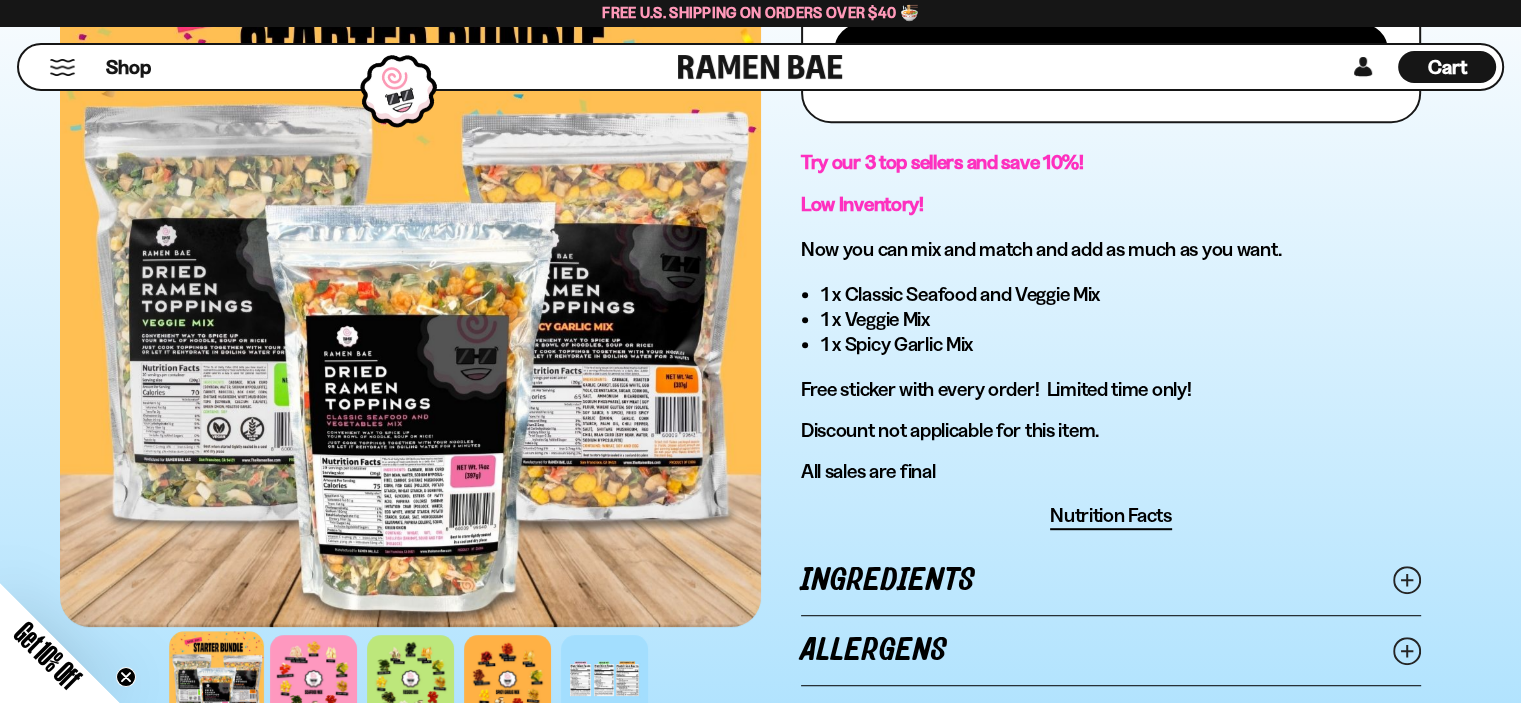 scroll, scrollTop: 1018, scrollLeft: 0, axis: vertical 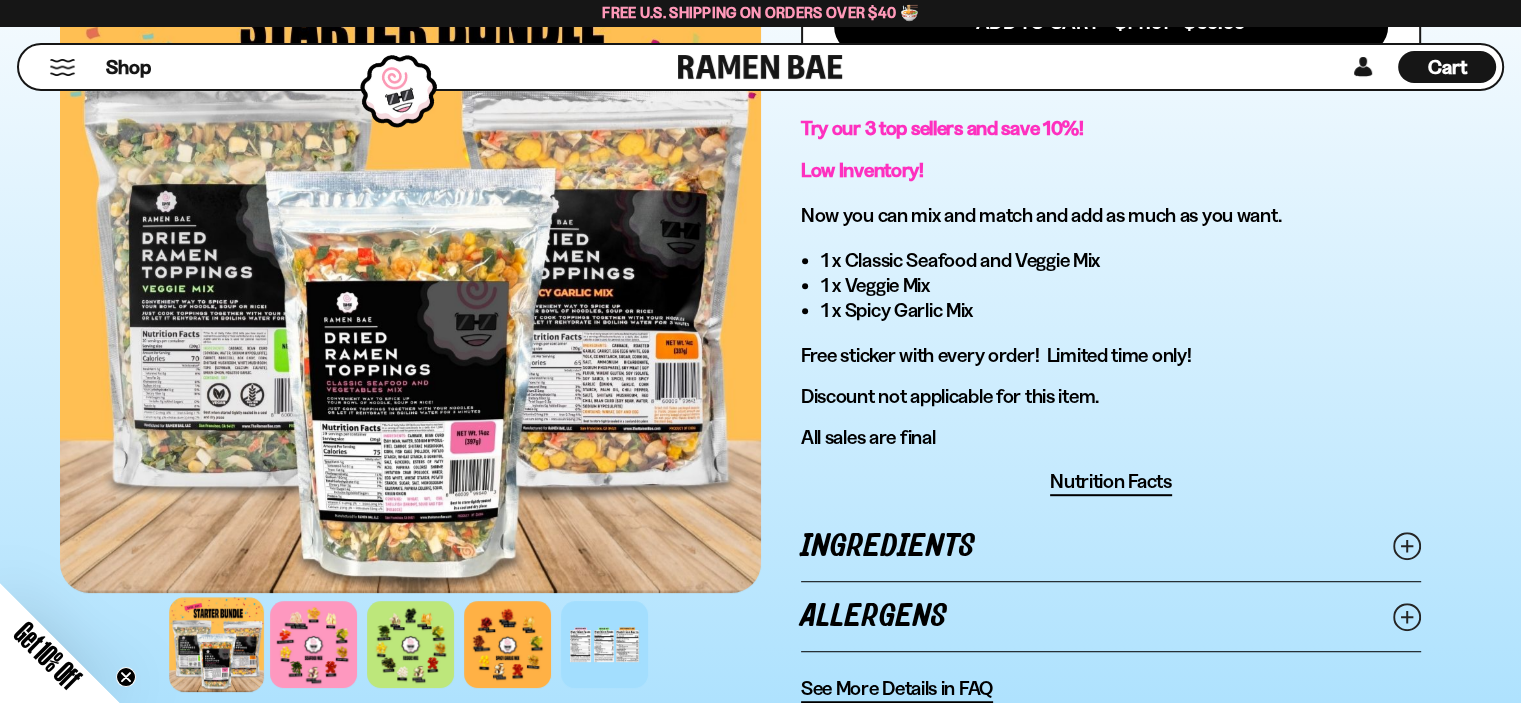 click on "Ingredients" at bounding box center (1111, 546) 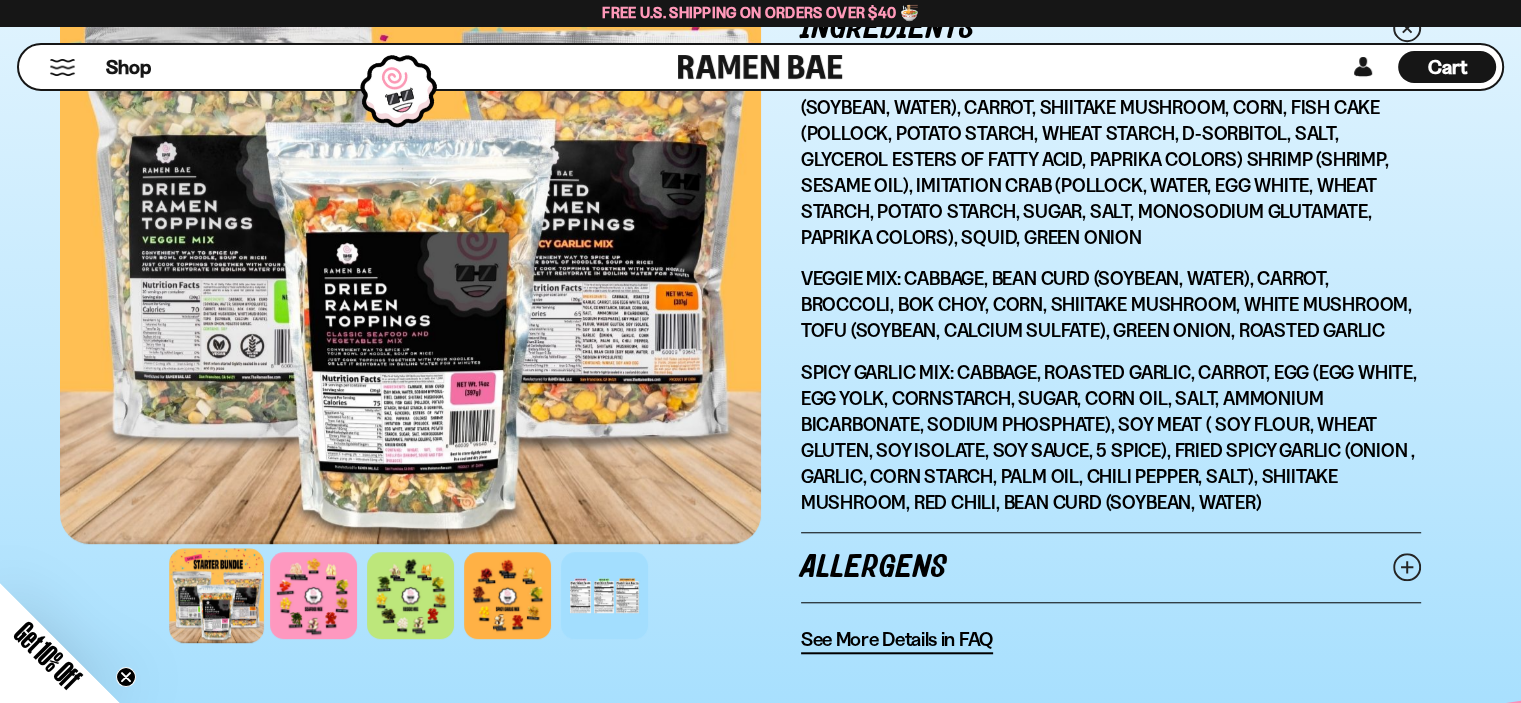 scroll, scrollTop: 1538, scrollLeft: 0, axis: vertical 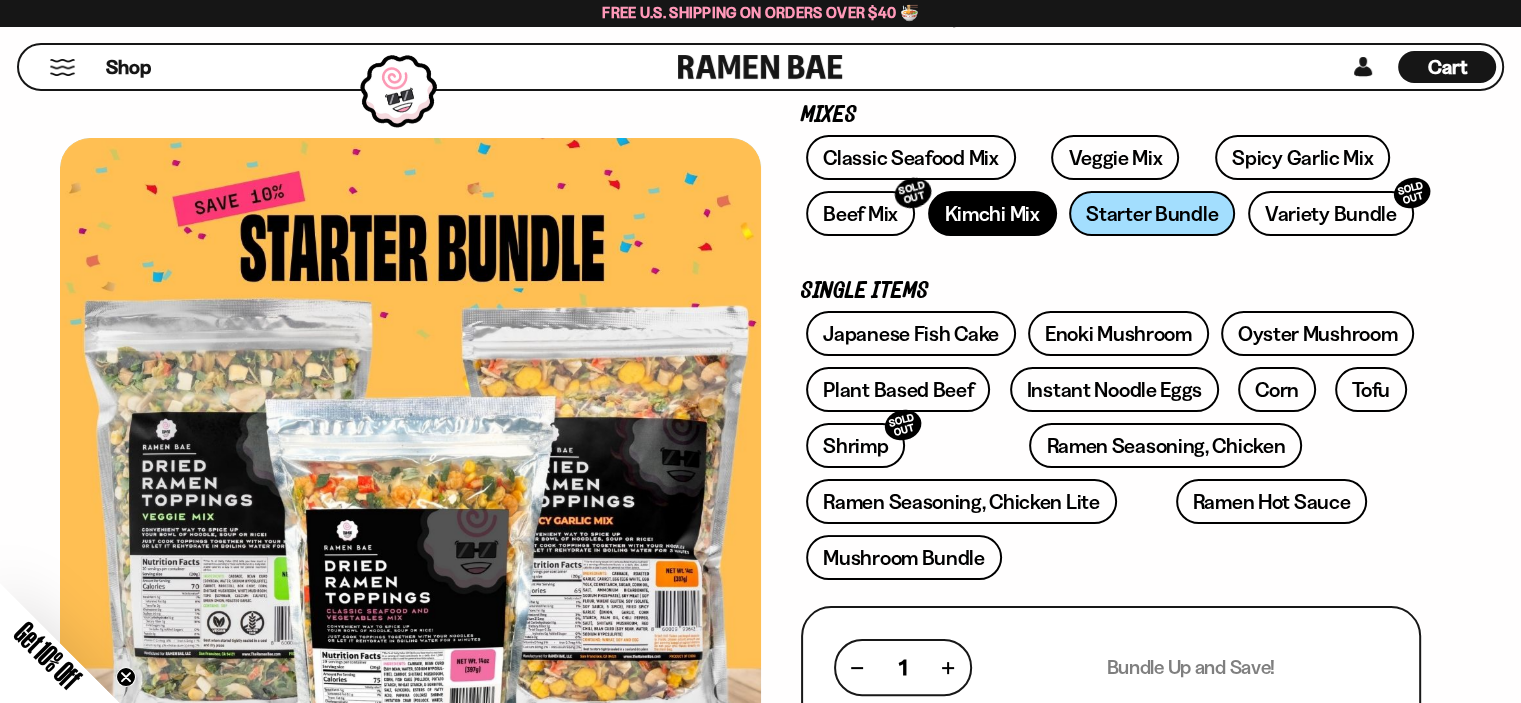 click on "Kimchi Mix" at bounding box center (992, 213) 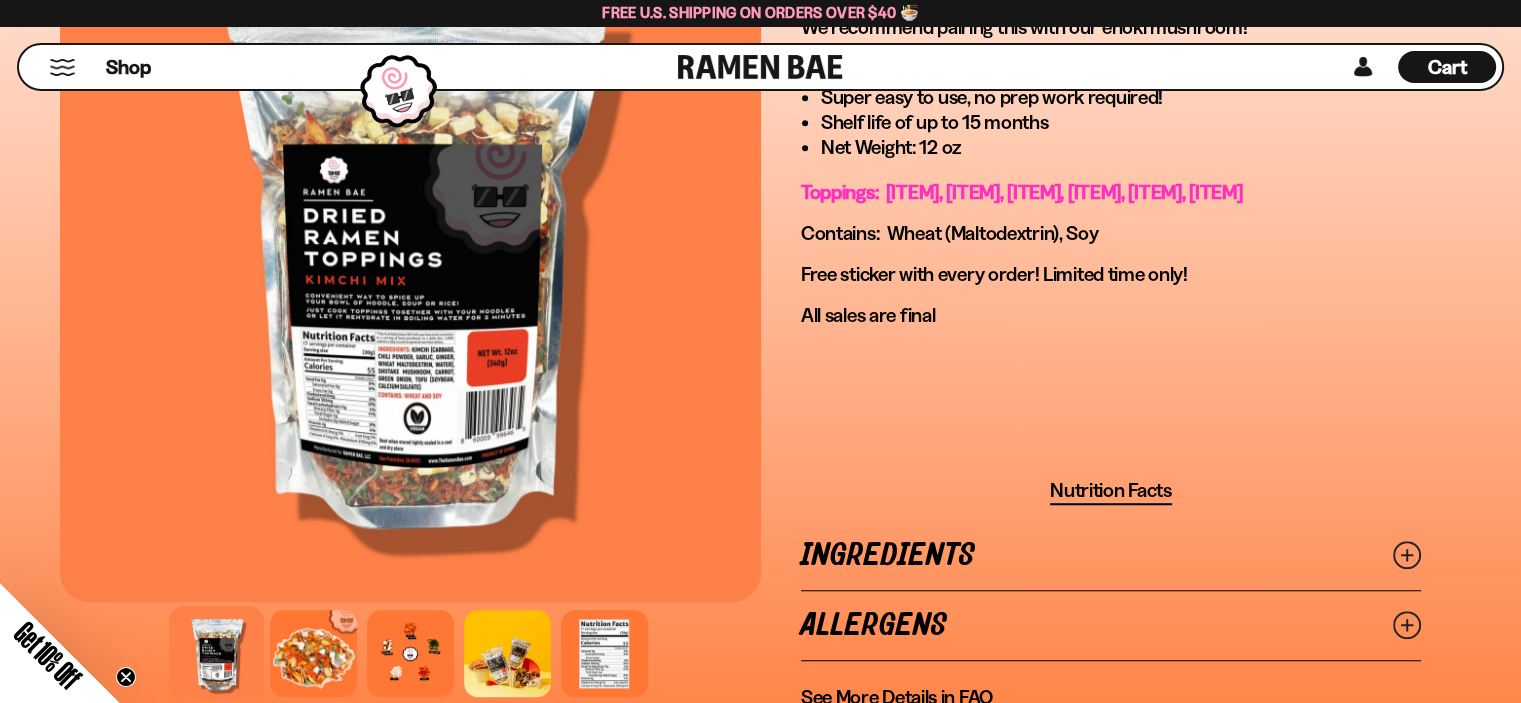 scroll, scrollTop: 1463, scrollLeft: 0, axis: vertical 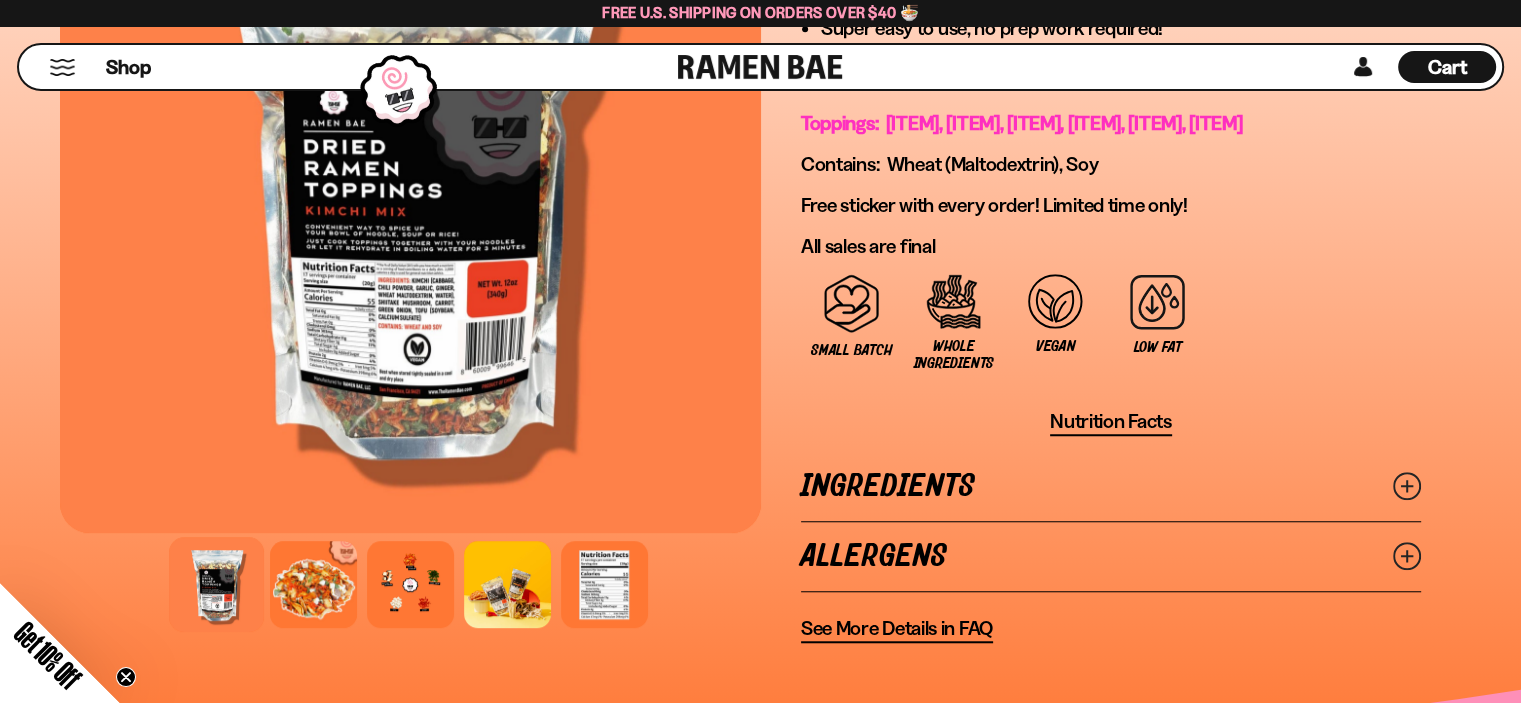click on "Ingredients" at bounding box center [1111, 486] 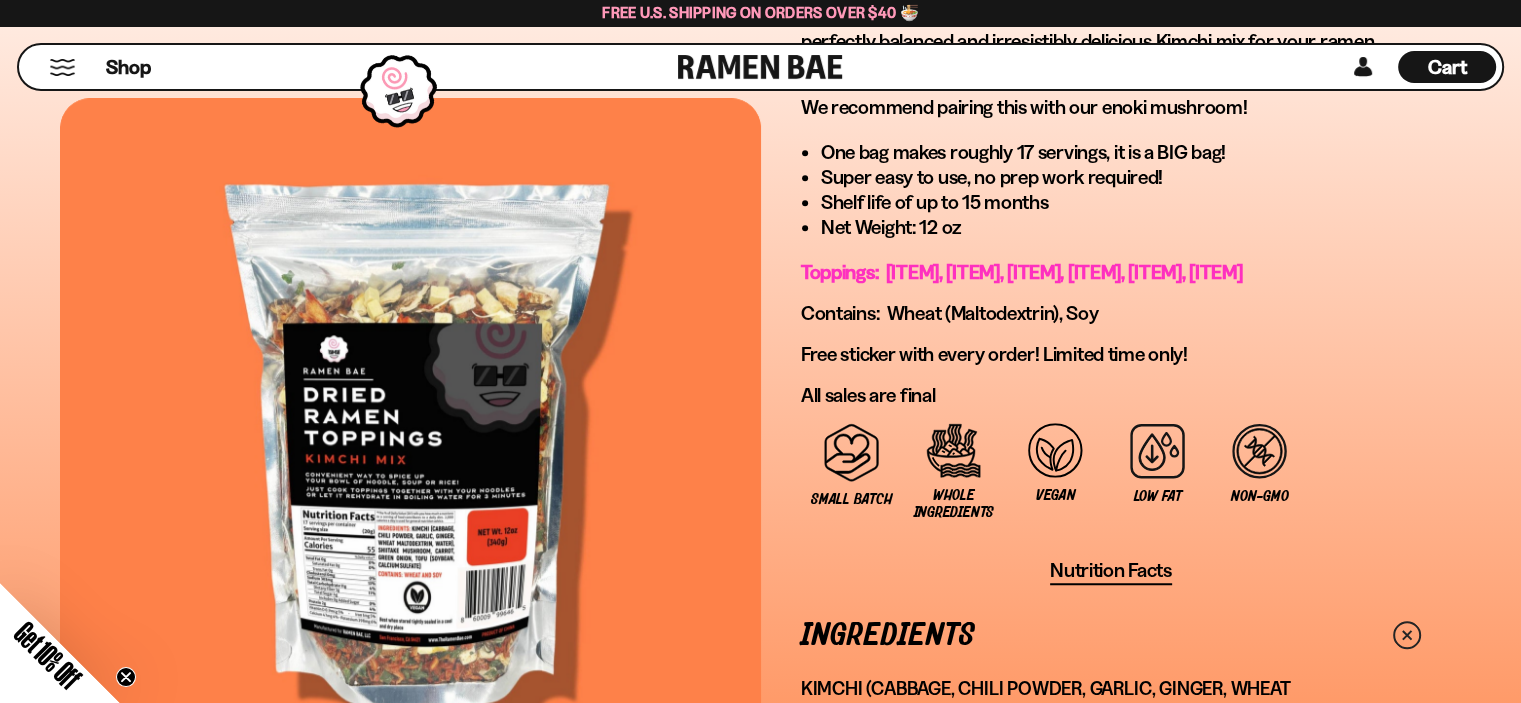 scroll, scrollTop: 1312, scrollLeft: 0, axis: vertical 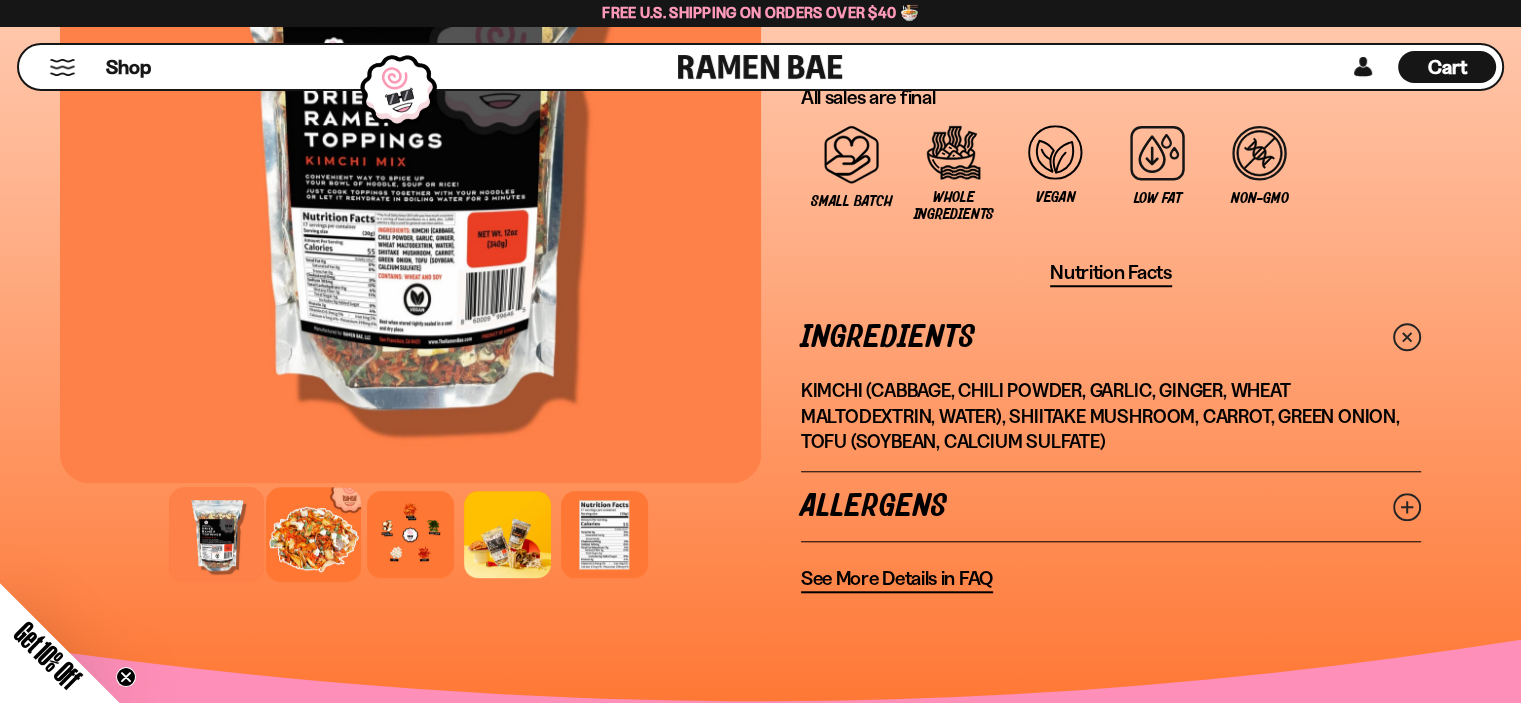click at bounding box center (313, 534) 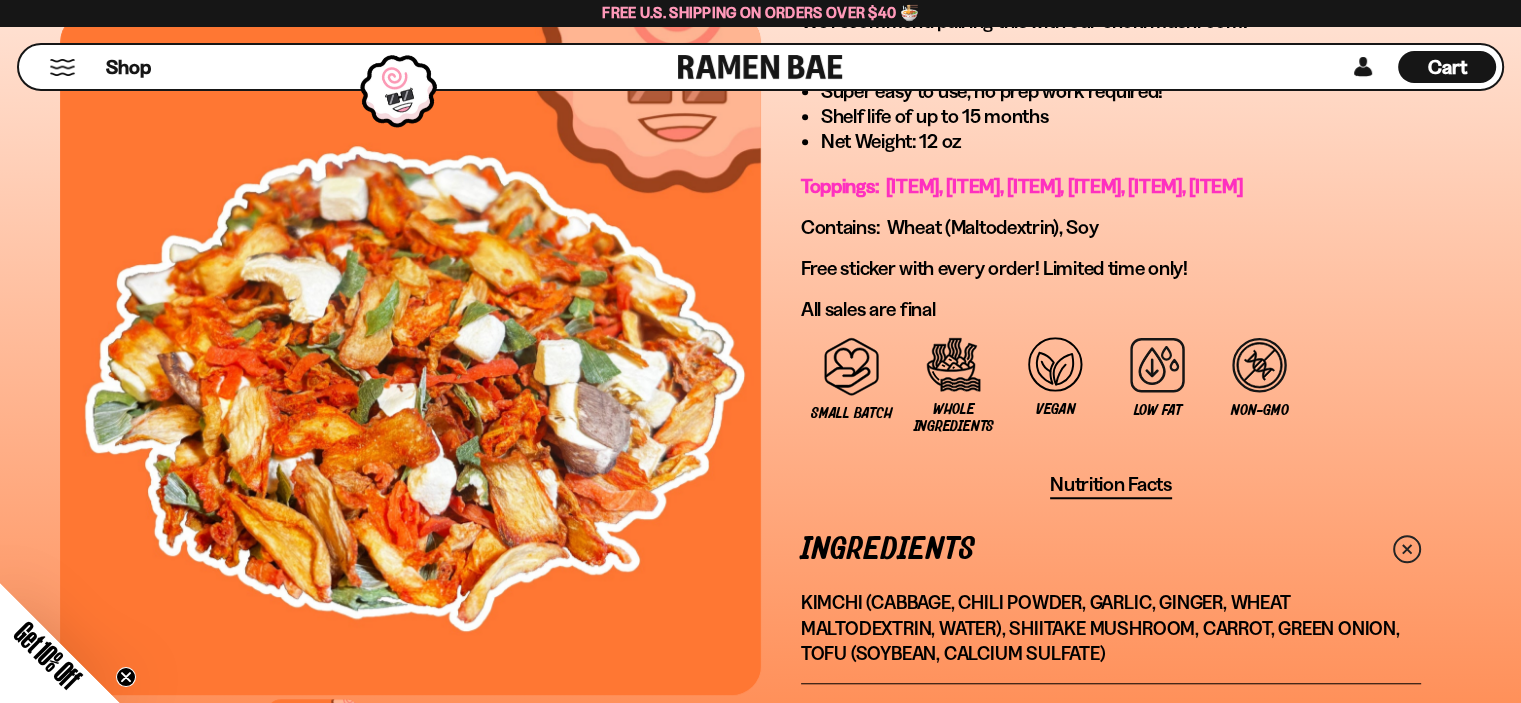 scroll, scrollTop: 1399, scrollLeft: 0, axis: vertical 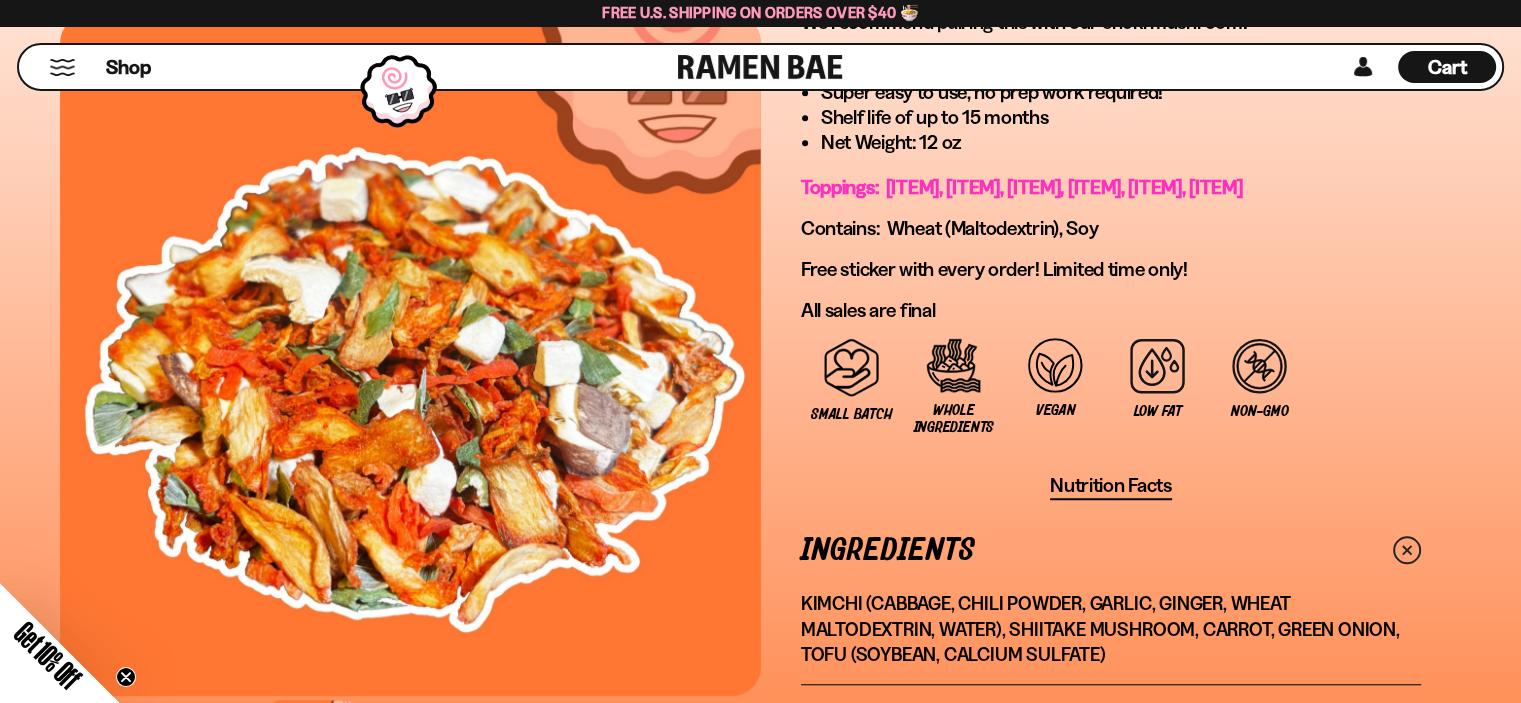 click at bounding box center [410, 354] 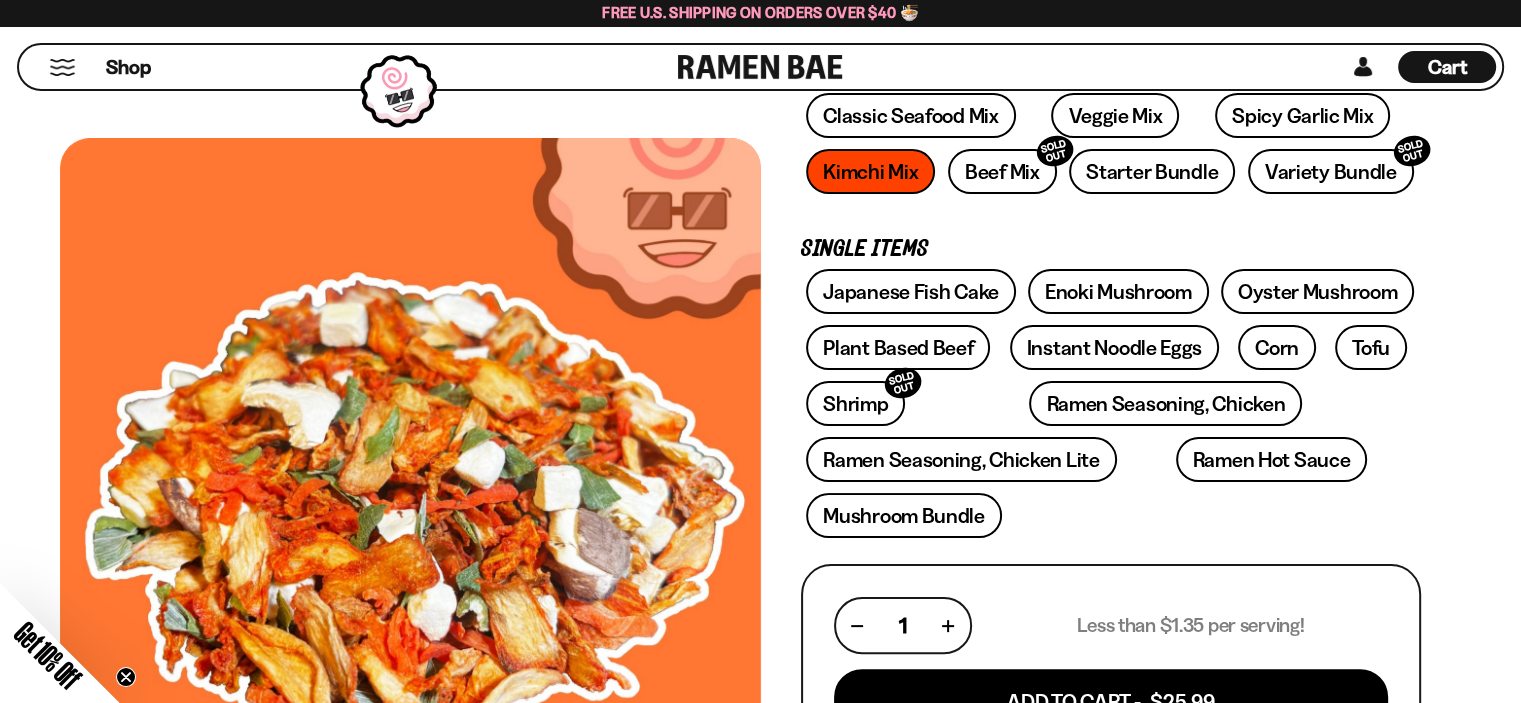 scroll, scrollTop: 339, scrollLeft: 0, axis: vertical 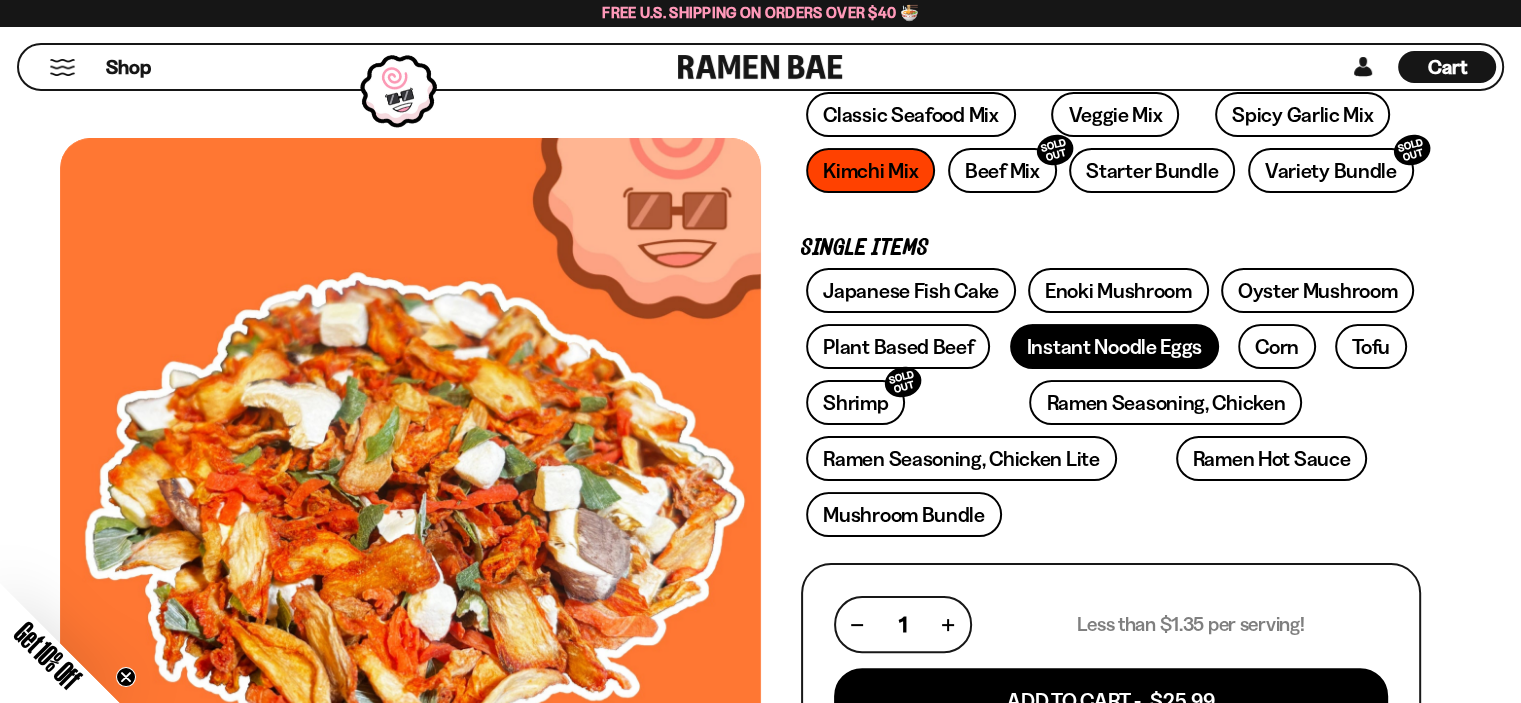 click on "Instant Noodle Eggs" at bounding box center (1114, 346) 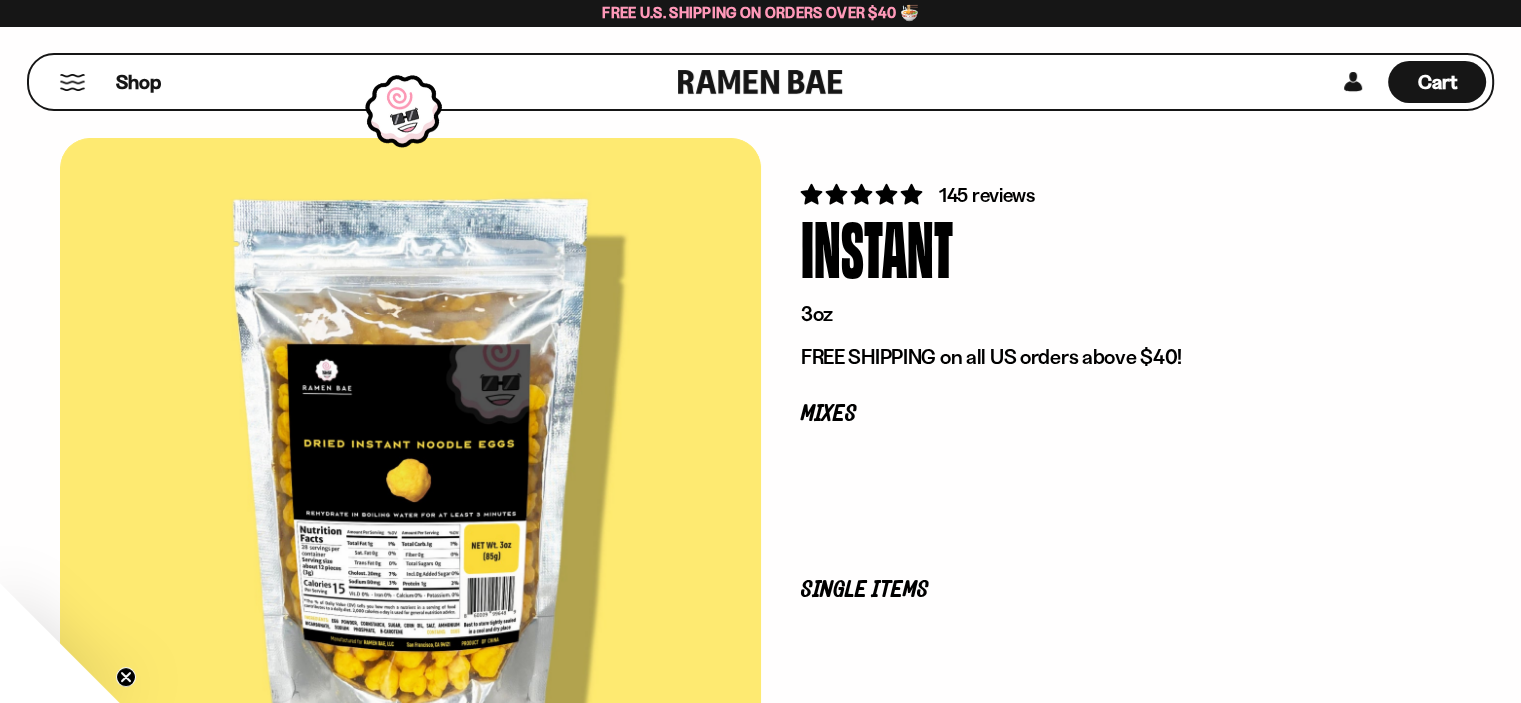 scroll, scrollTop: 131, scrollLeft: 0, axis: vertical 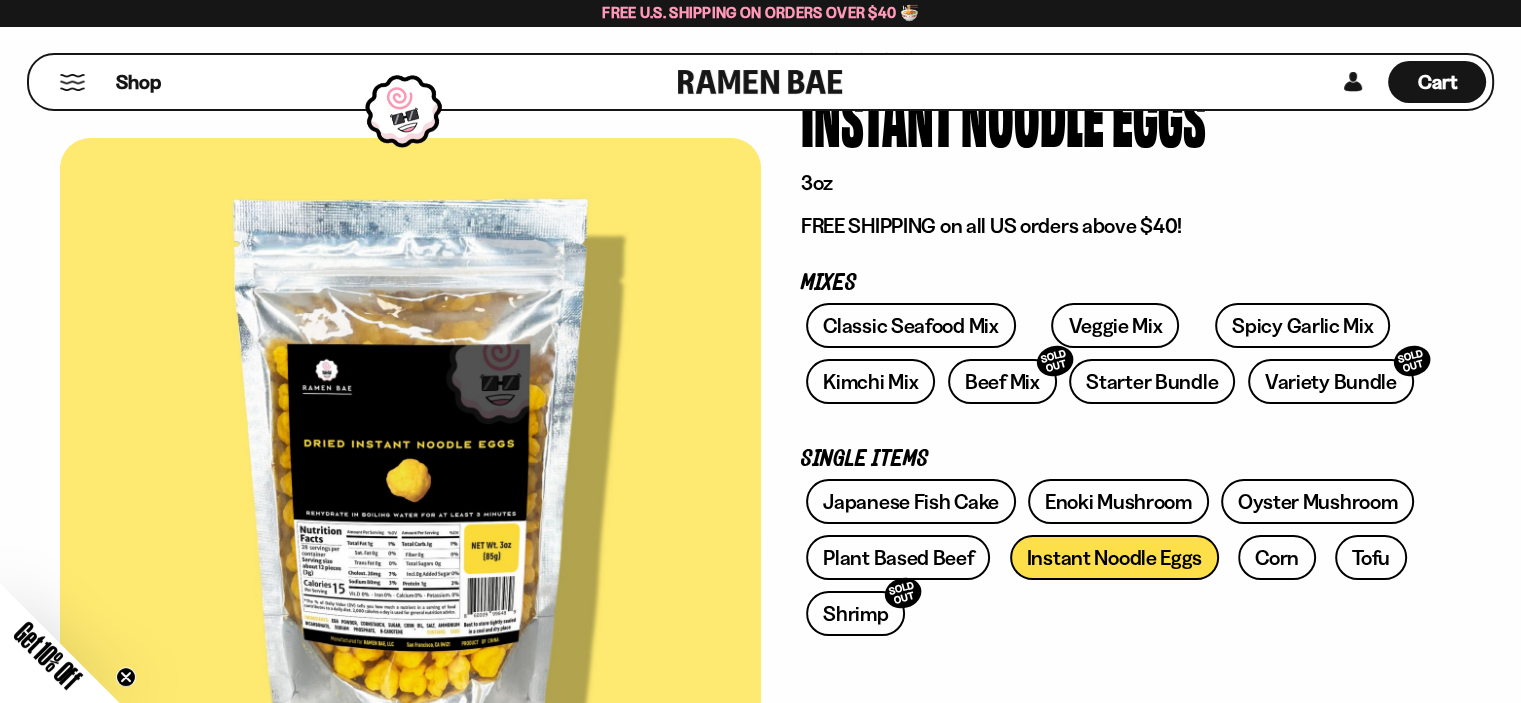 click at bounding box center [410, 479] 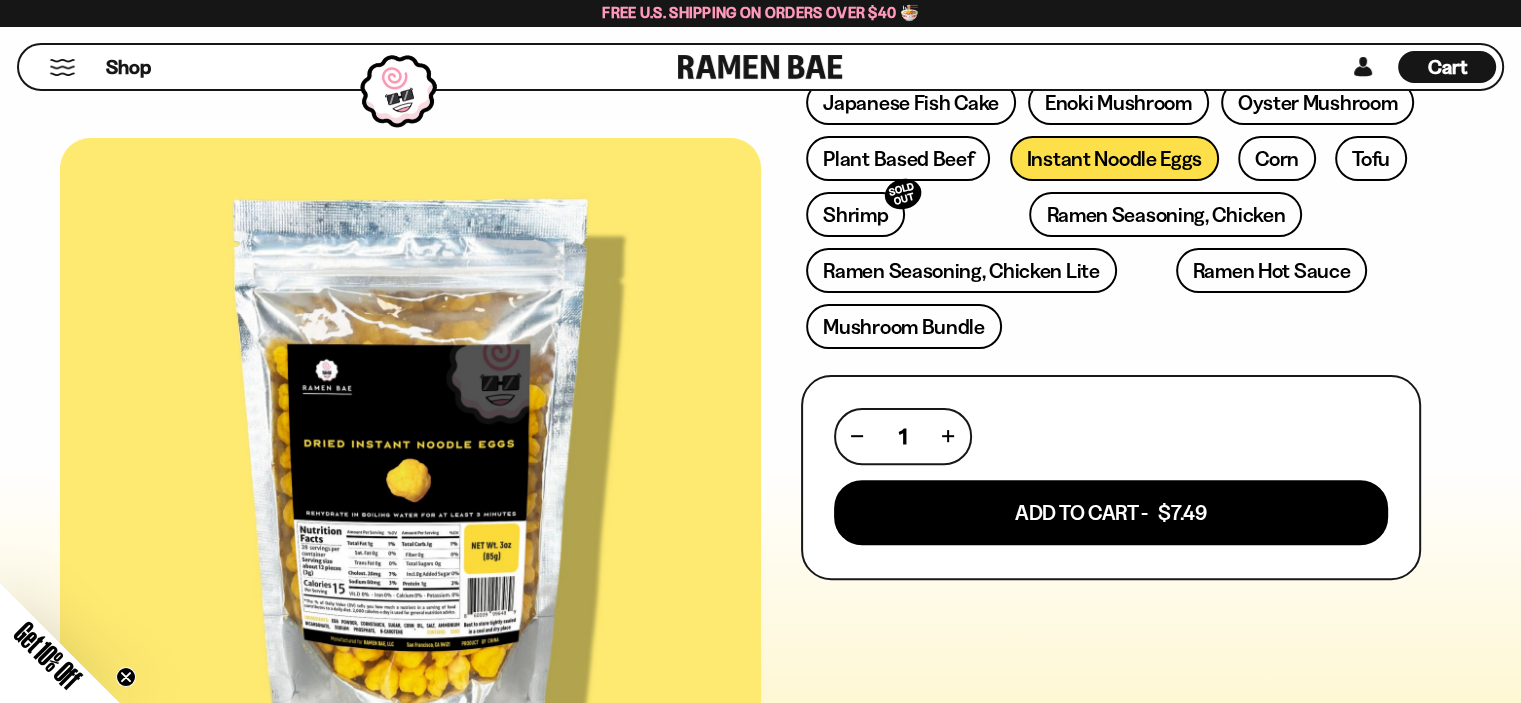 scroll, scrollTop: 570, scrollLeft: 0, axis: vertical 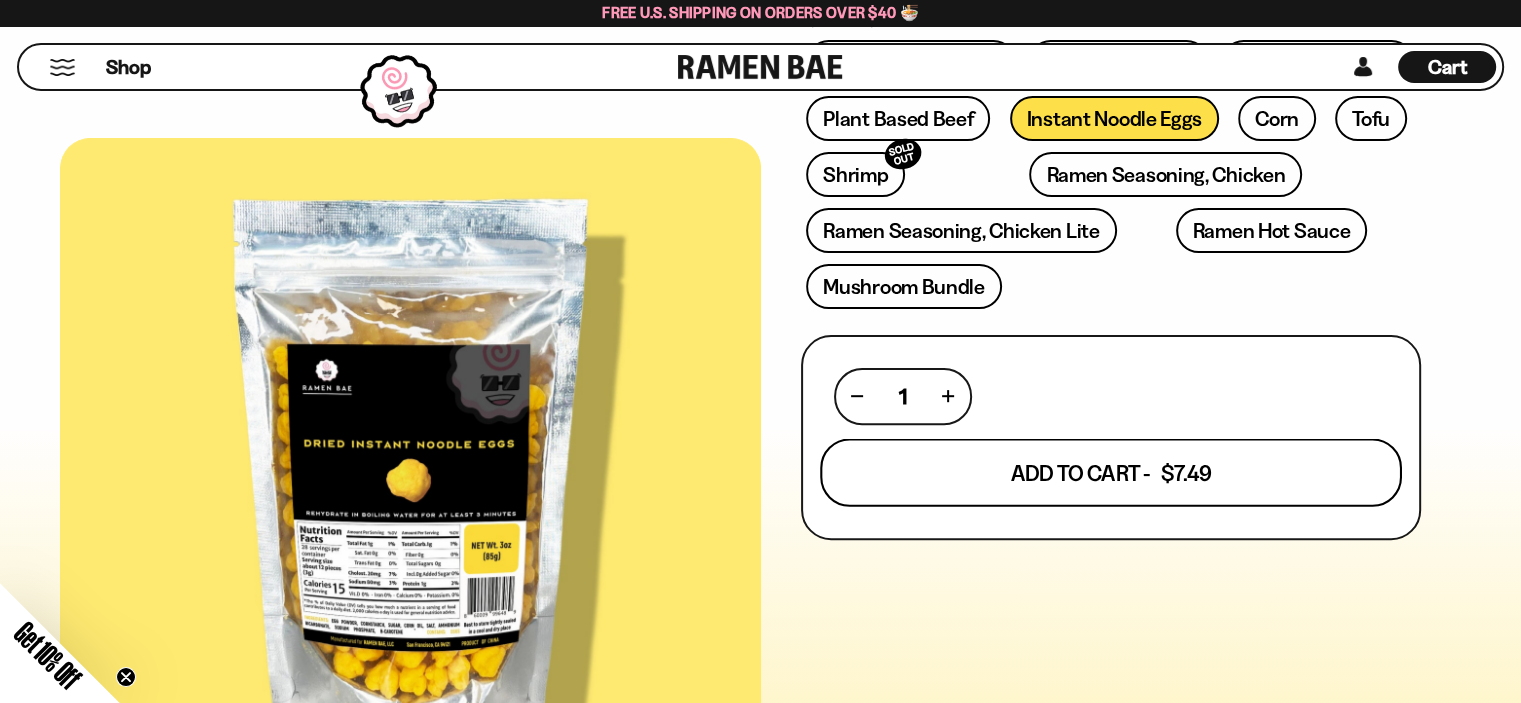click on "Add To Cart -
$7.49" at bounding box center [1111, 472] 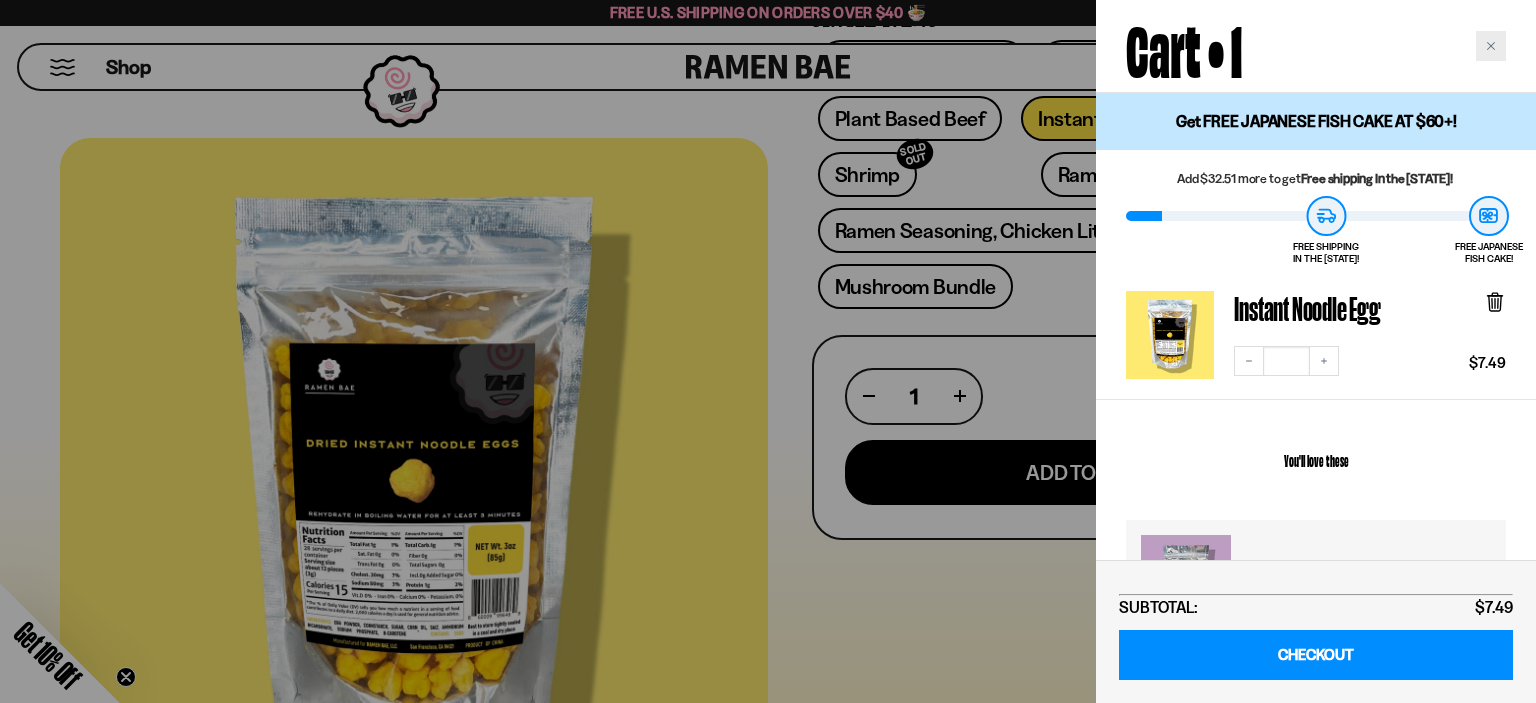 click at bounding box center (1491, 46) 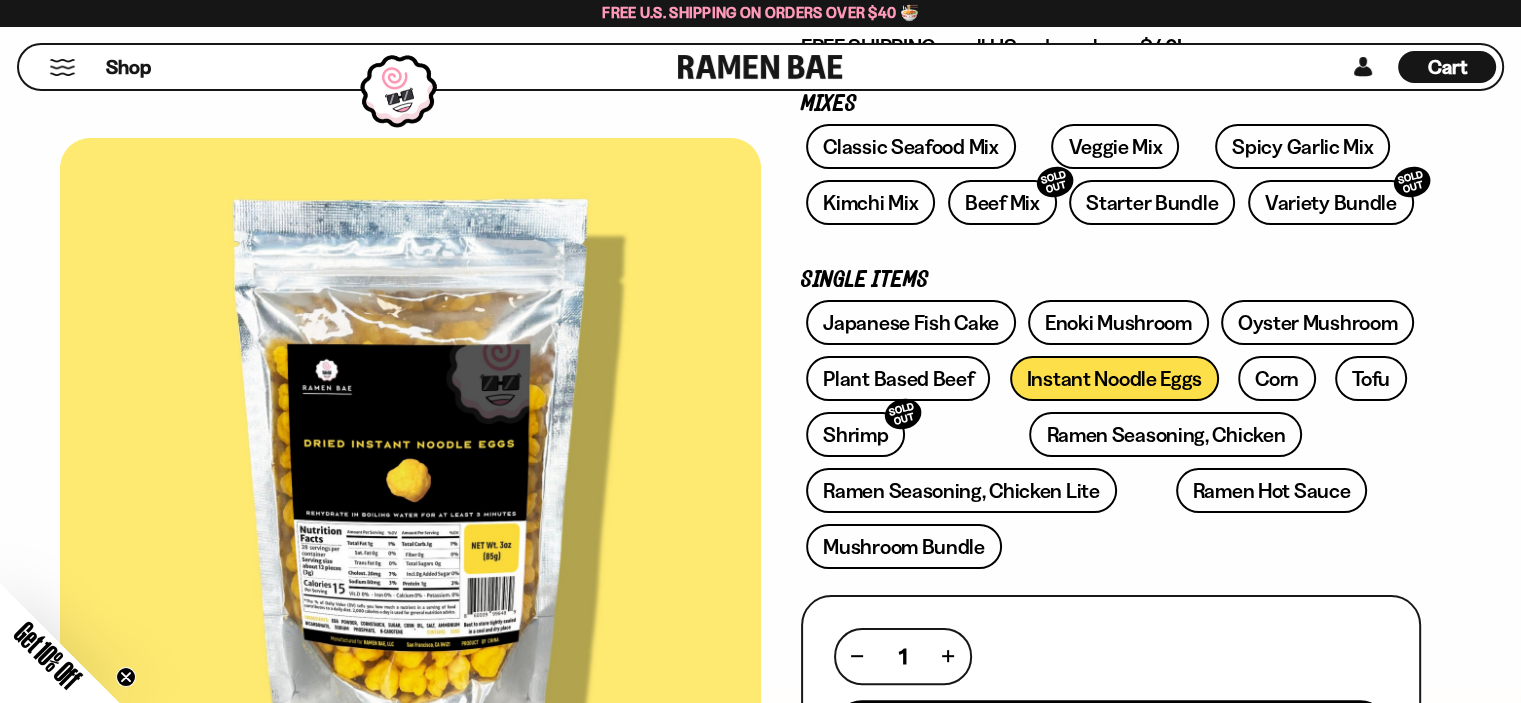 scroll, scrollTop: 302, scrollLeft: 0, axis: vertical 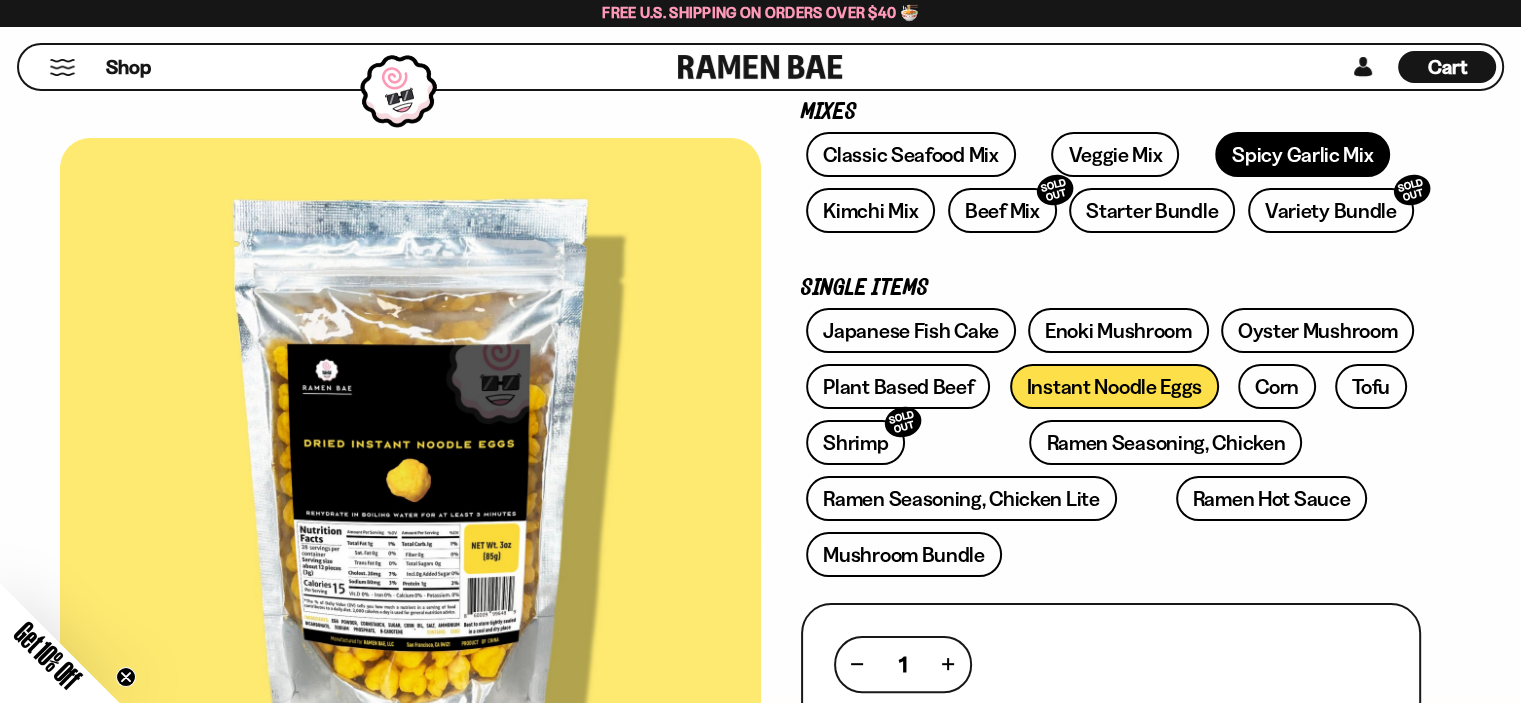 click on "Spicy Garlic Mix" at bounding box center [1302, 154] 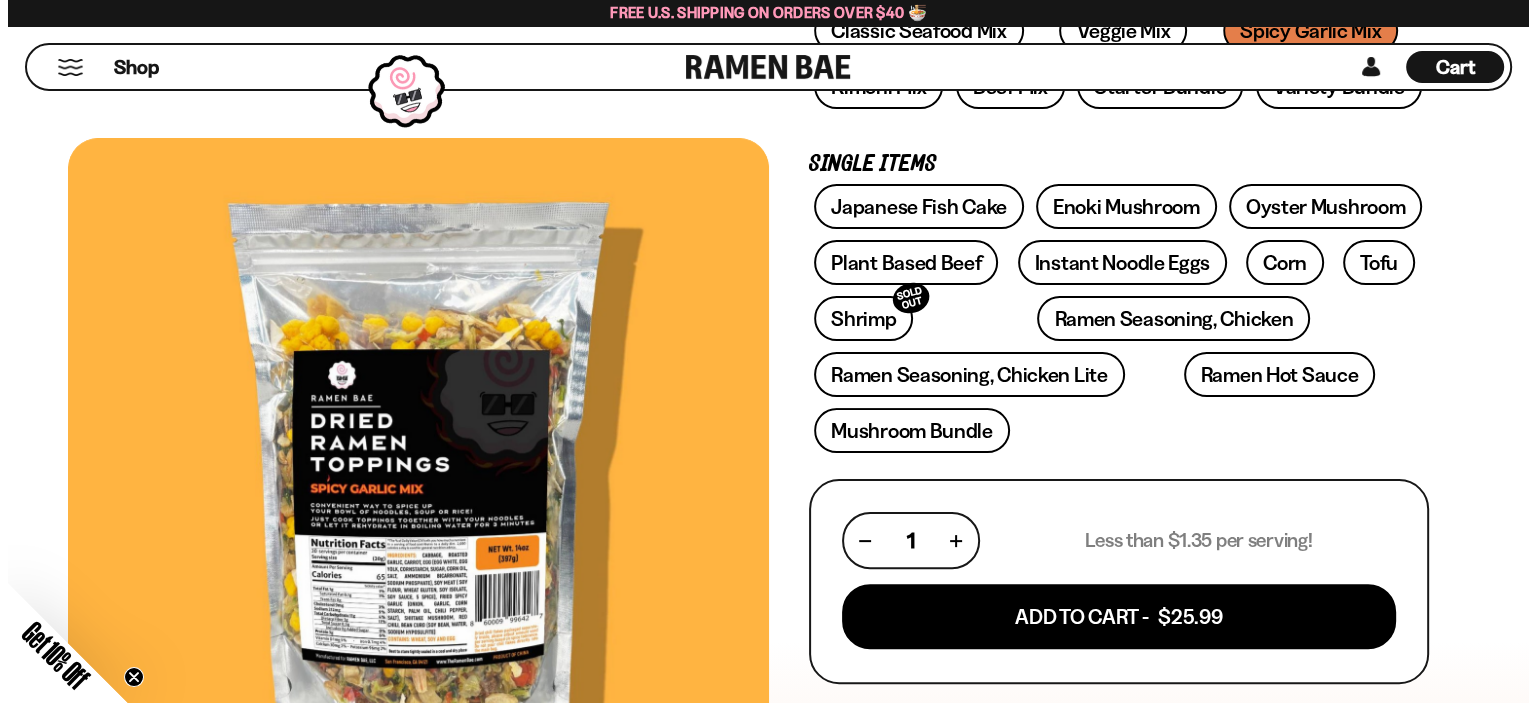 scroll, scrollTop: 424, scrollLeft: 0, axis: vertical 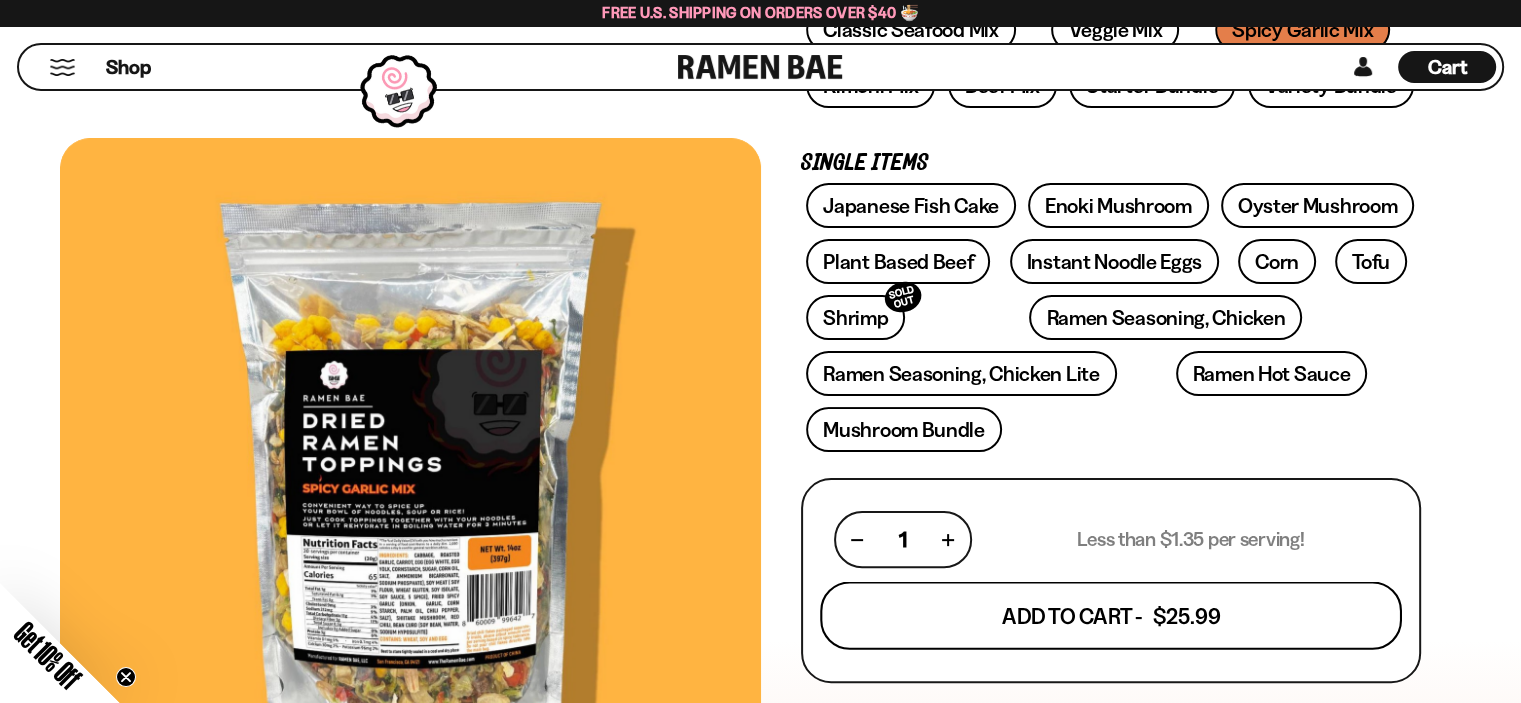 click on "Add To Cart -
$25.99" at bounding box center [1111, 616] 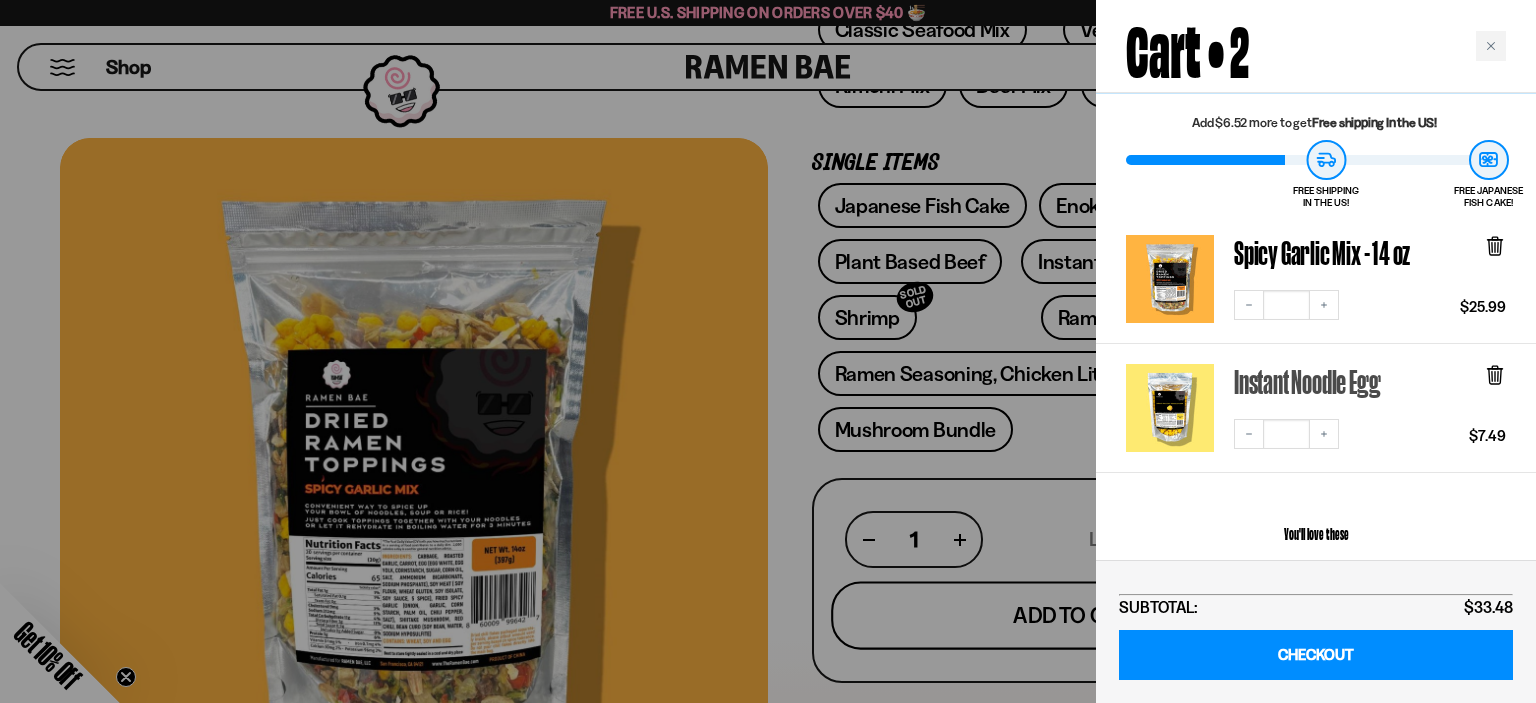 scroll, scrollTop: 64, scrollLeft: 0, axis: vertical 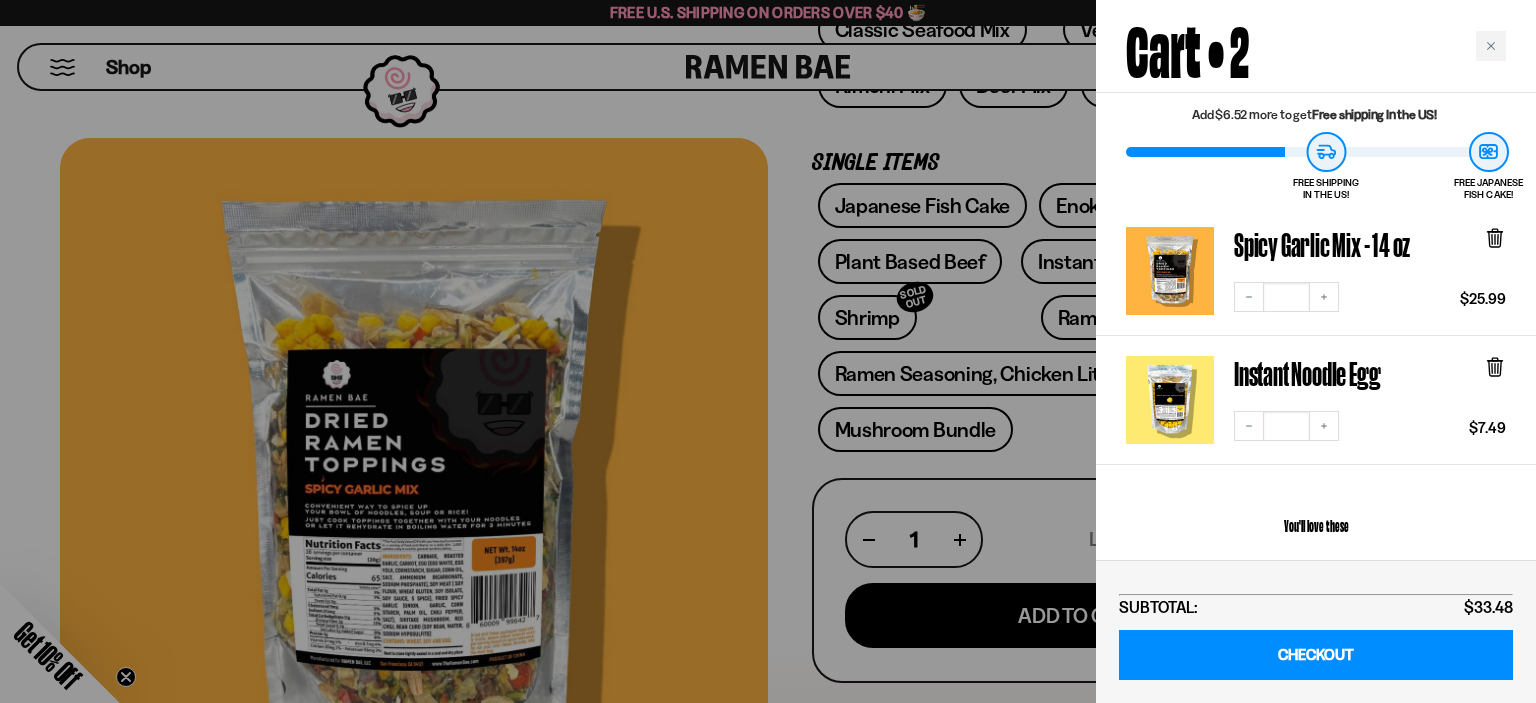 click at bounding box center [1170, 400] 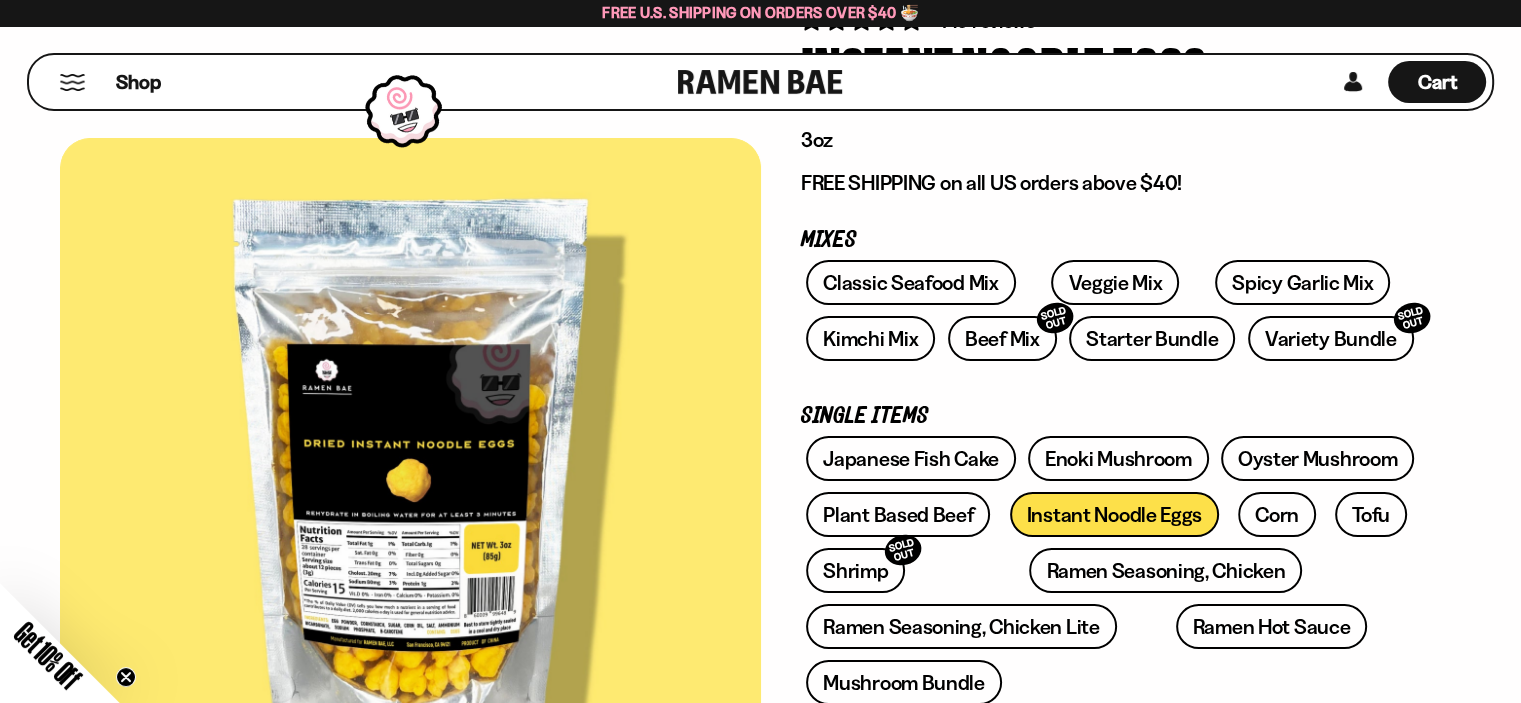 scroll, scrollTop: 0, scrollLeft: 0, axis: both 